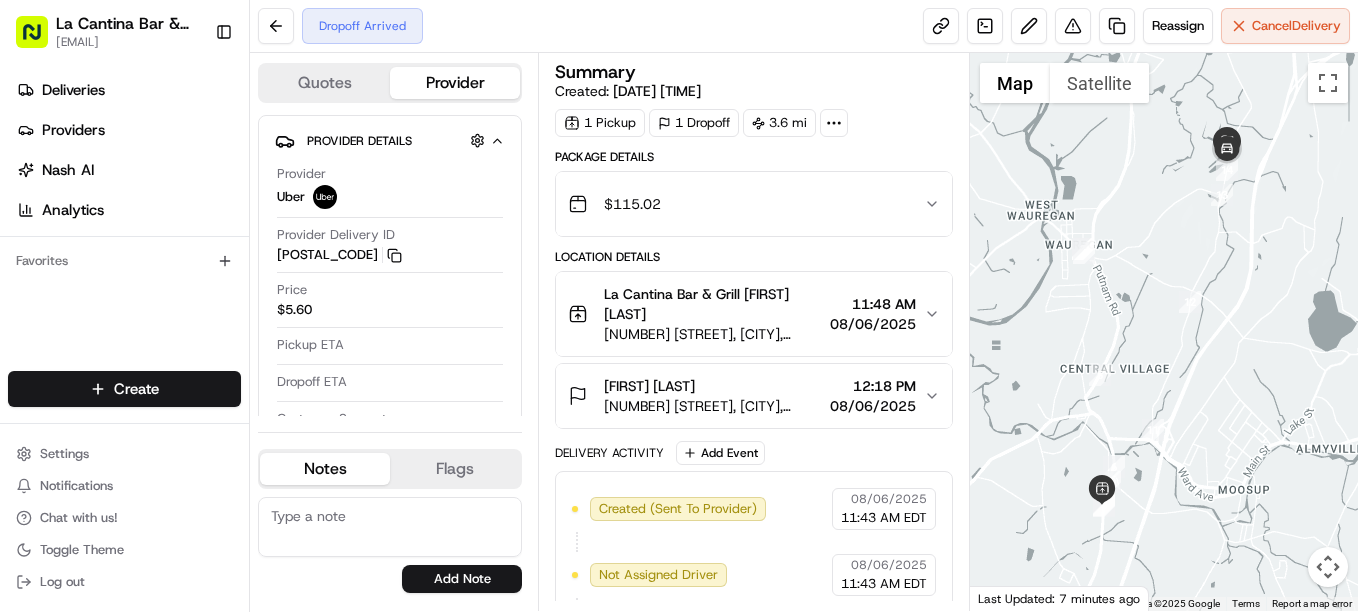 scroll, scrollTop: 0, scrollLeft: 0, axis: both 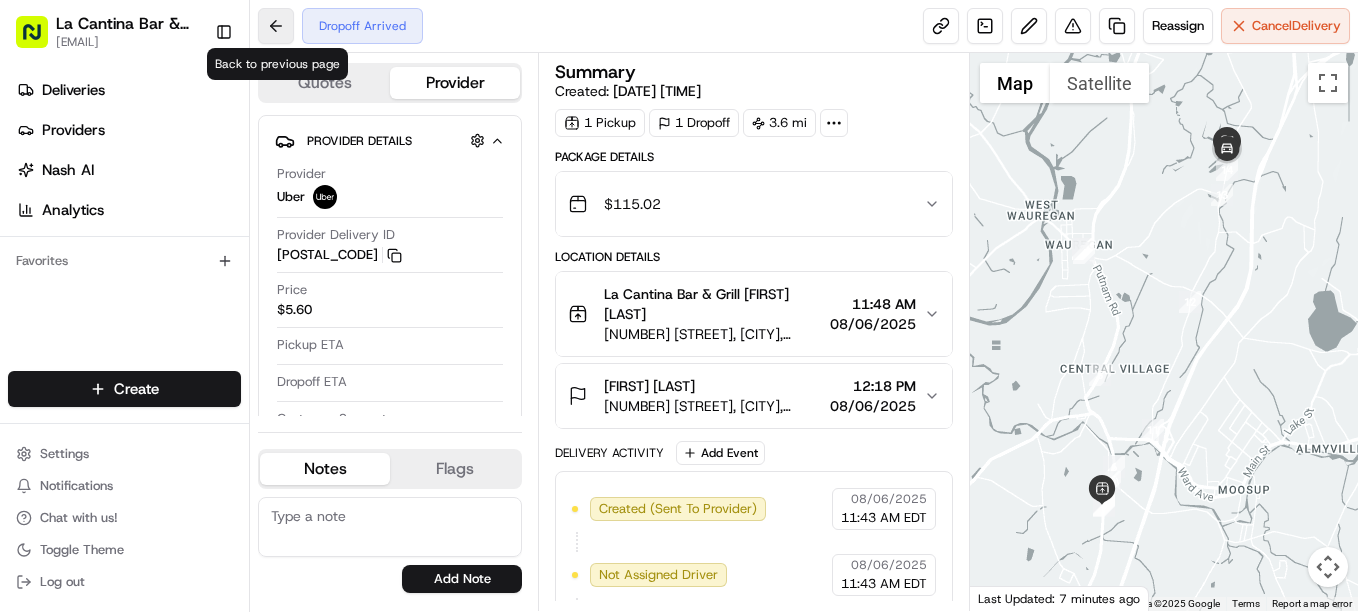 click at bounding box center [276, 26] 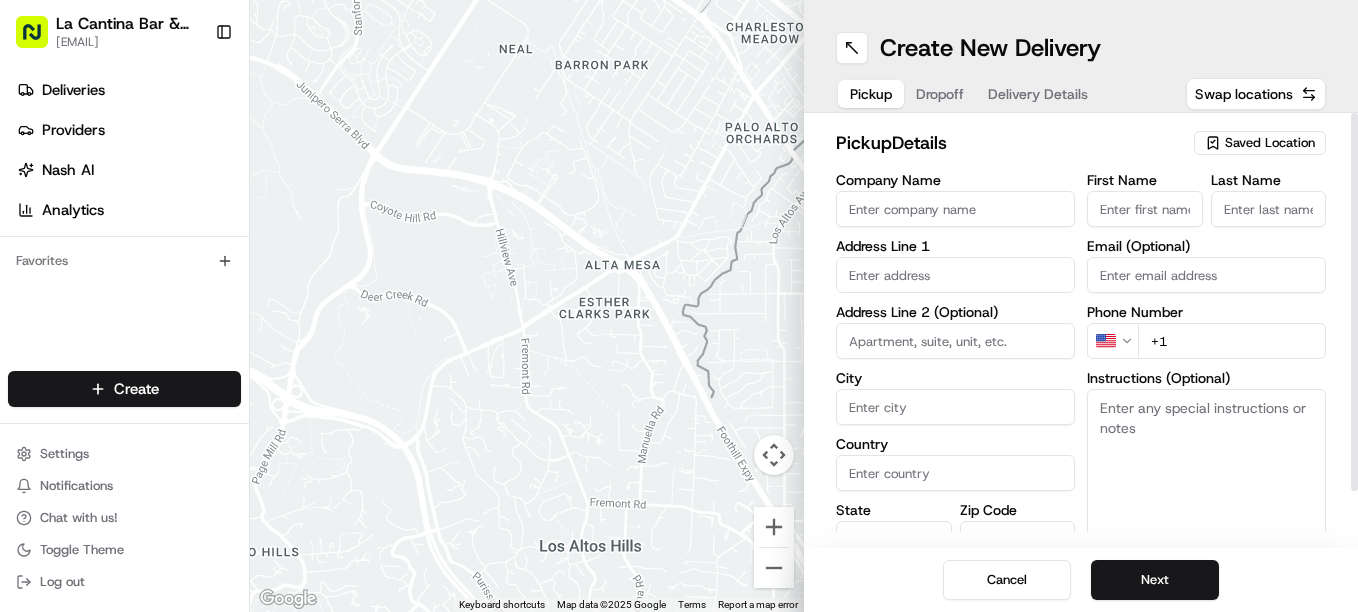 click on "Company Name" at bounding box center (955, 209) 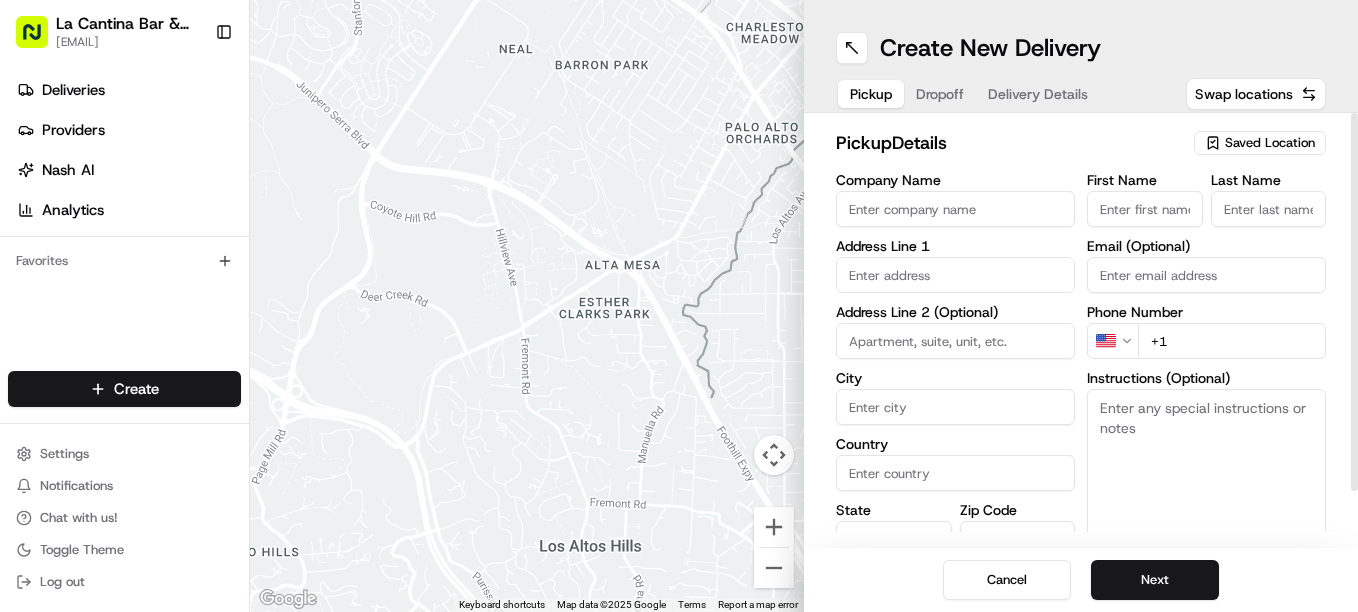 type on "La Cantina Bar & Grill" 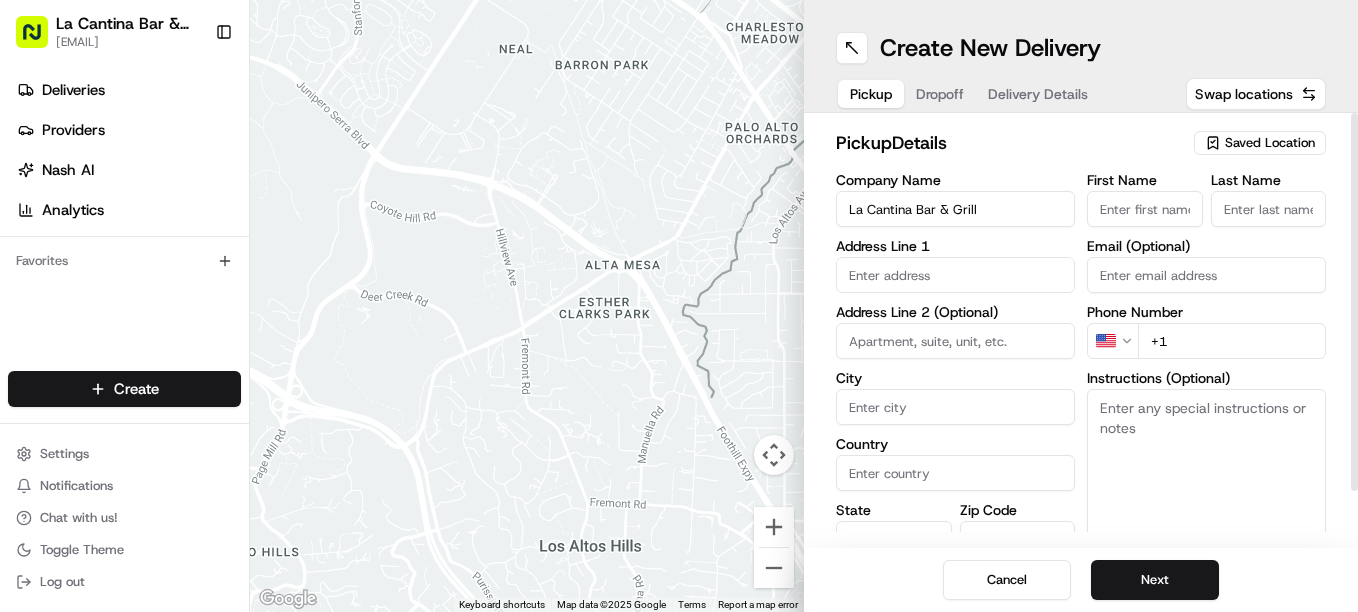 type on "[NUMBER] [STREET]" 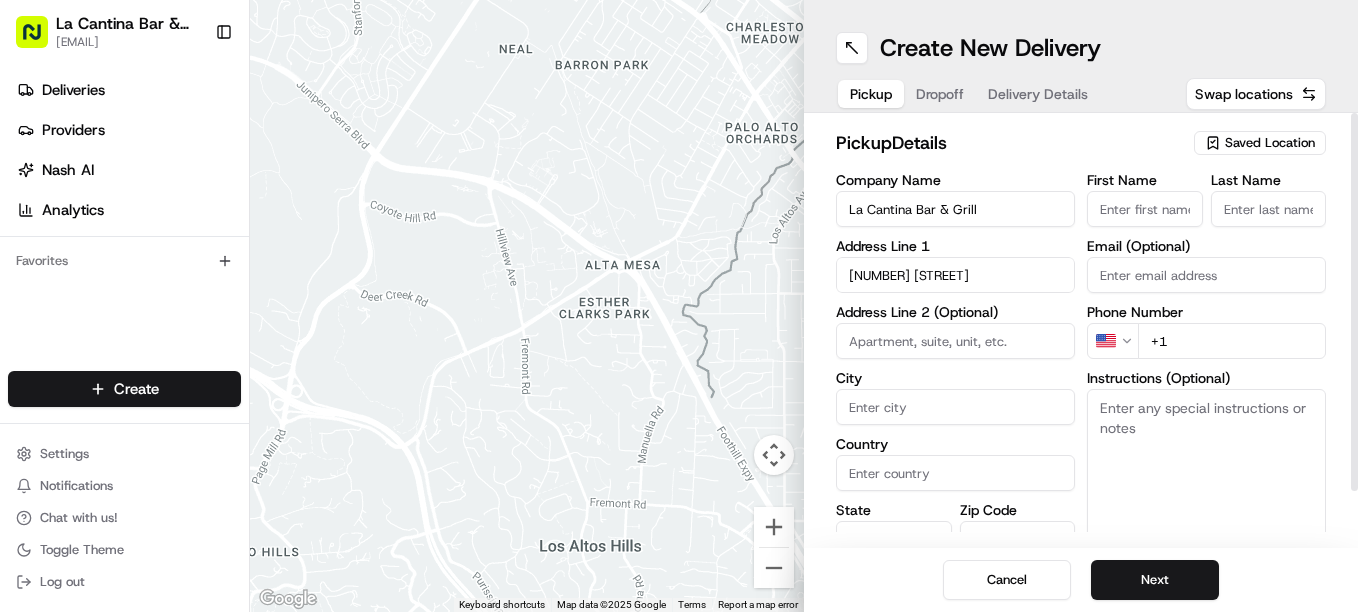 type on "Plainfield" 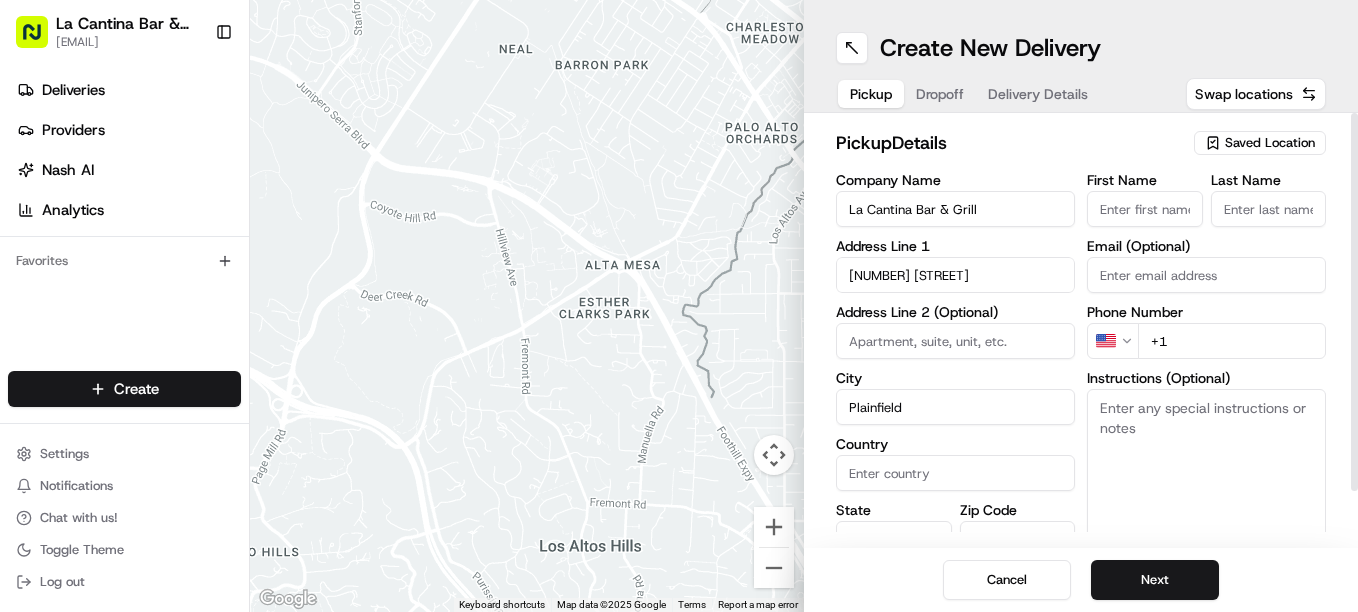 type on "United States" 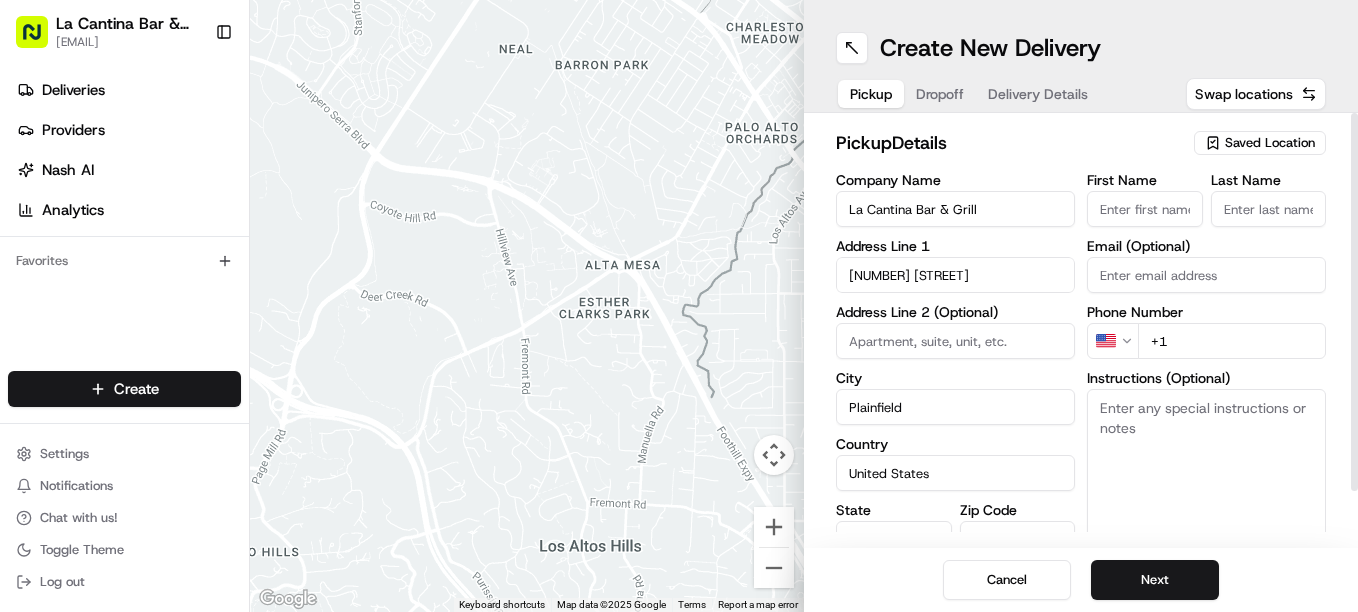 type on "CT" 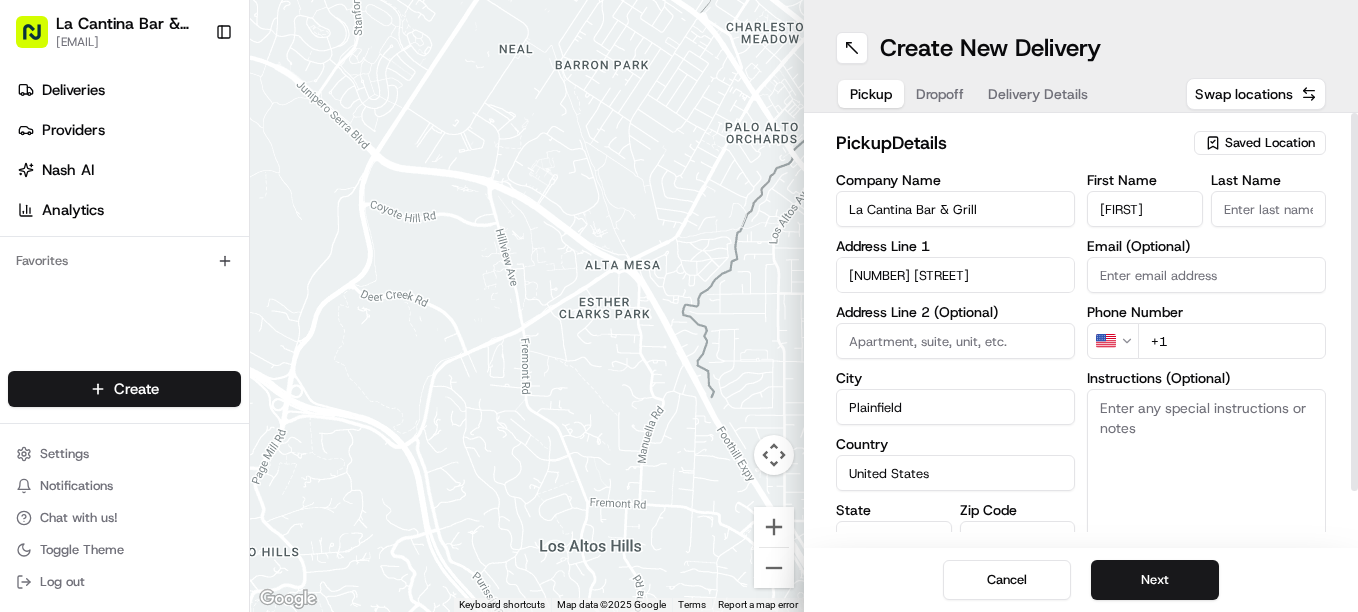 type on "[LAST]" 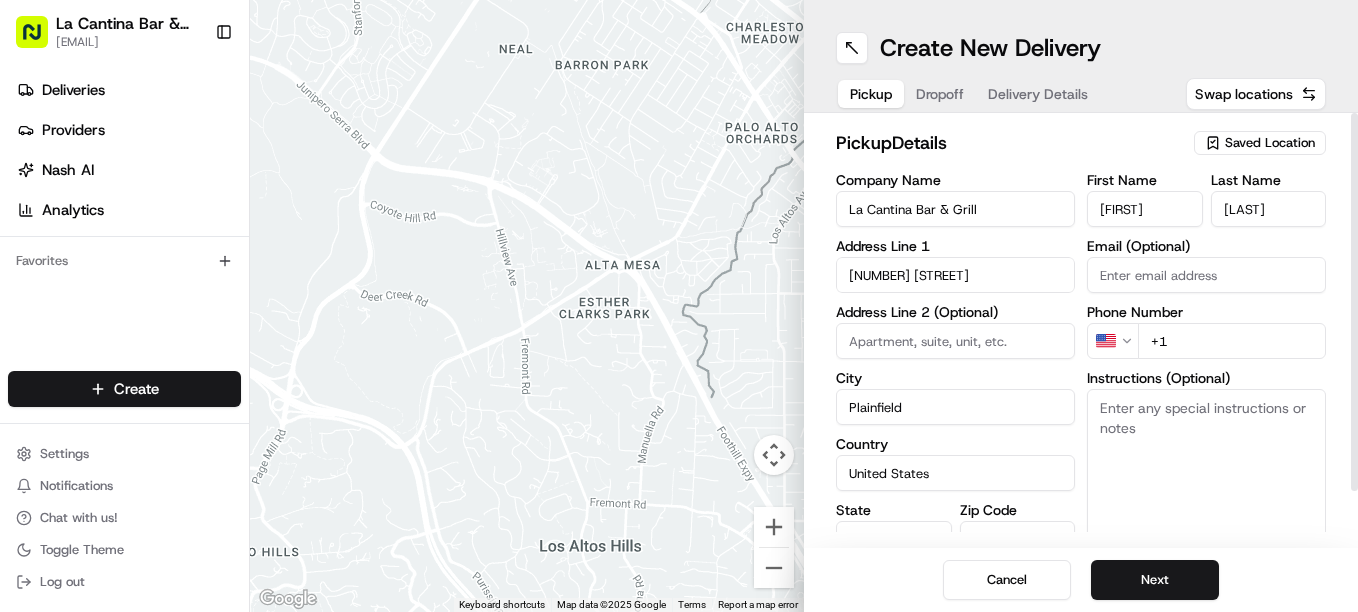 type on "[EMAIL]" 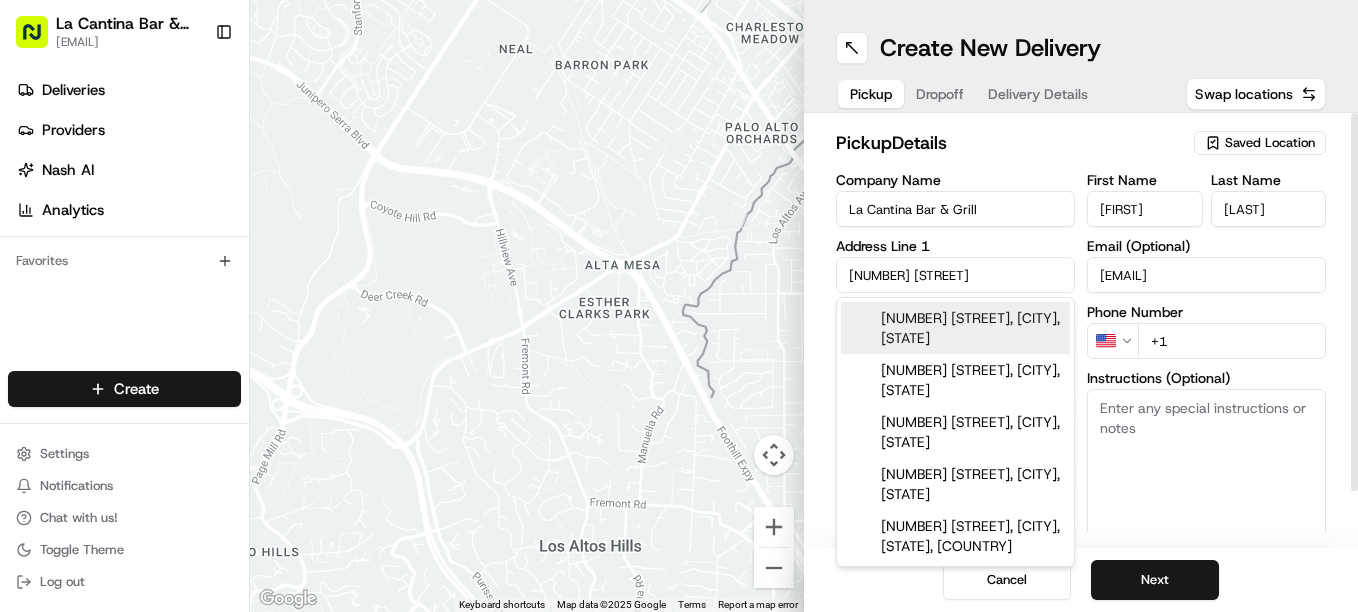 click on "+1" at bounding box center (1232, 341) 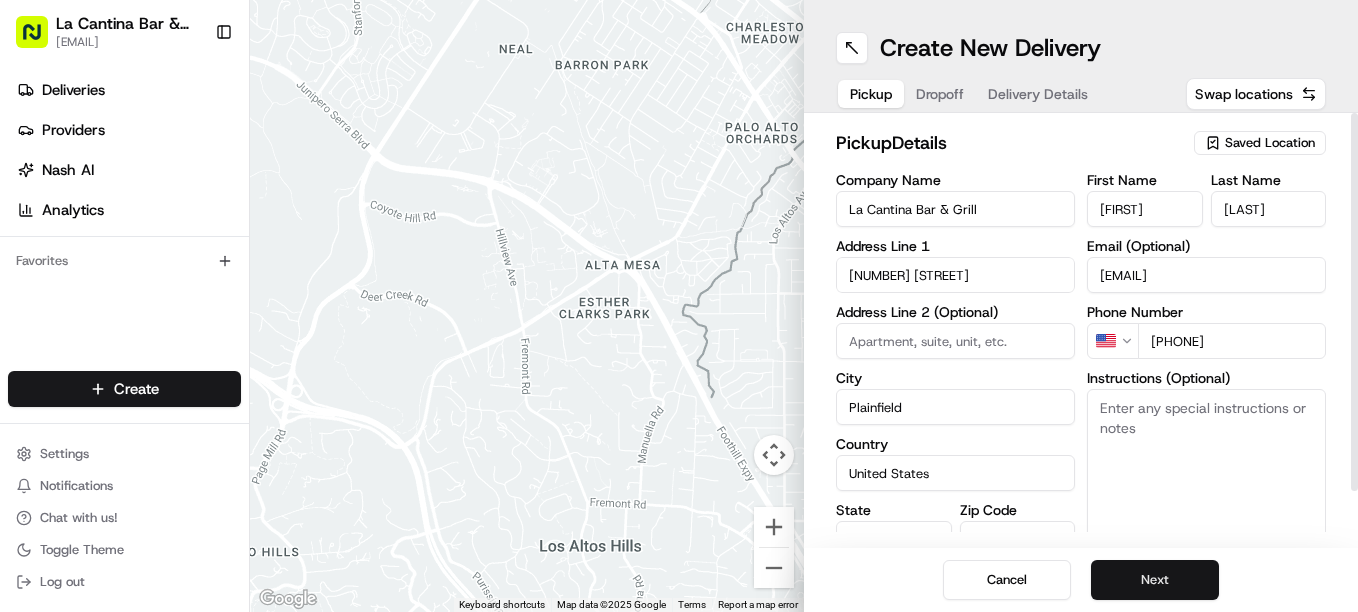 type on "[PHONE]" 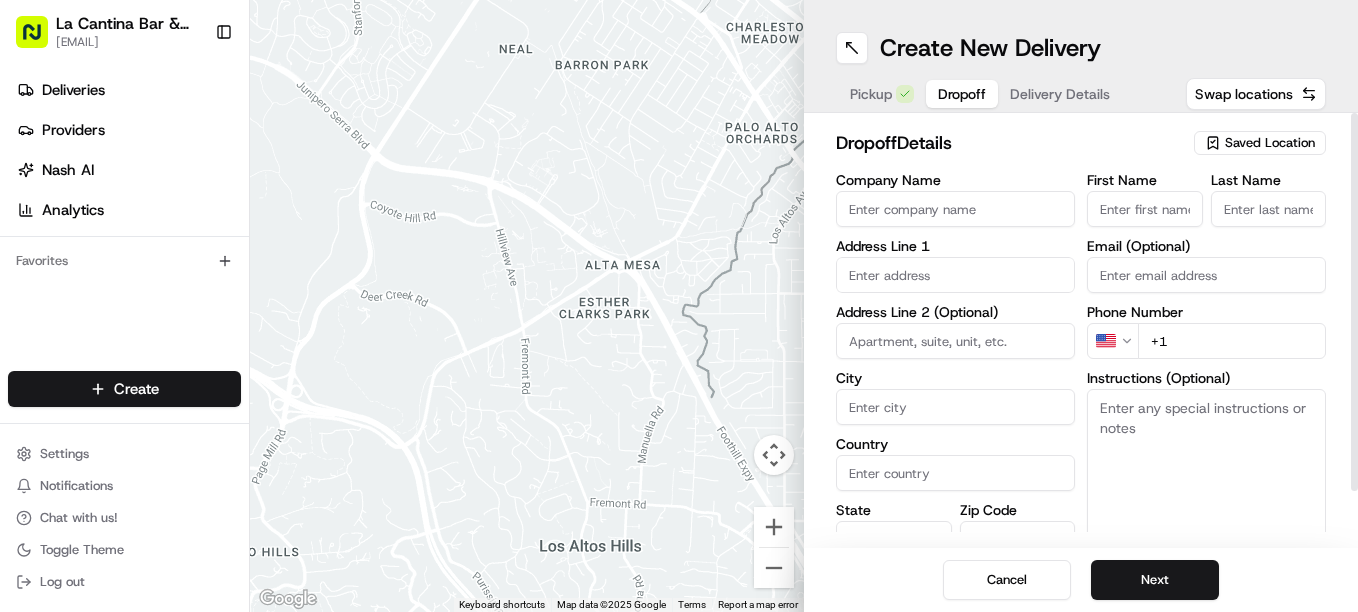 click on "First Name" at bounding box center (1145, 209) 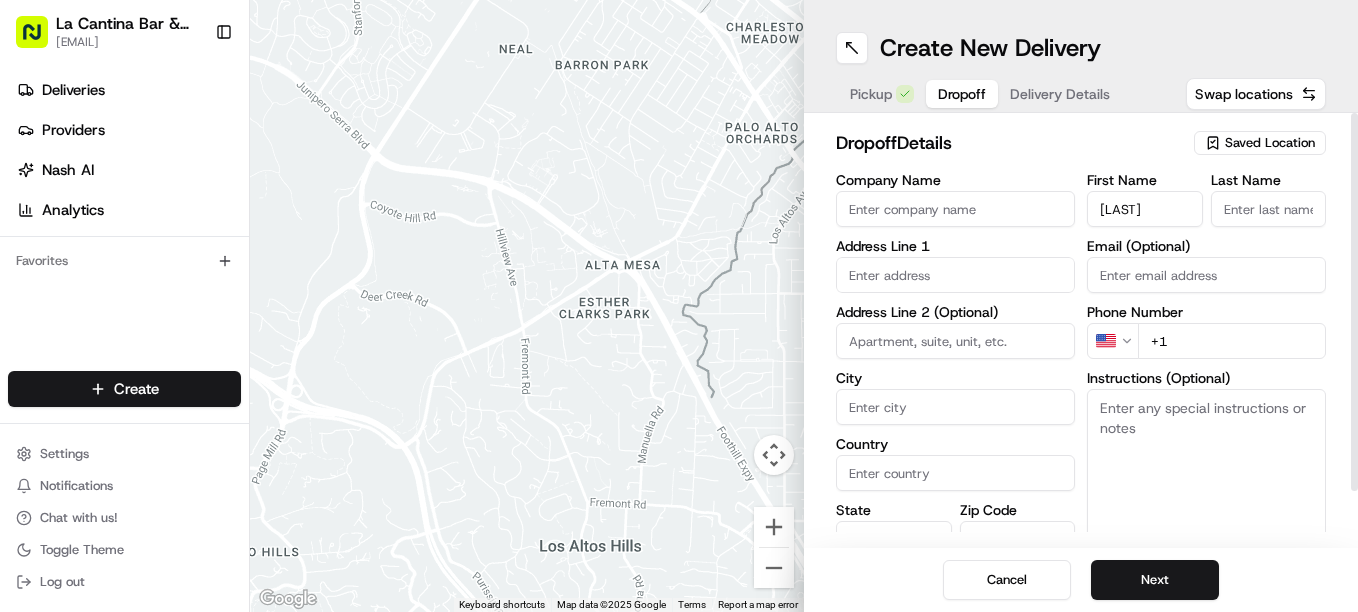 type on "[LAST]" 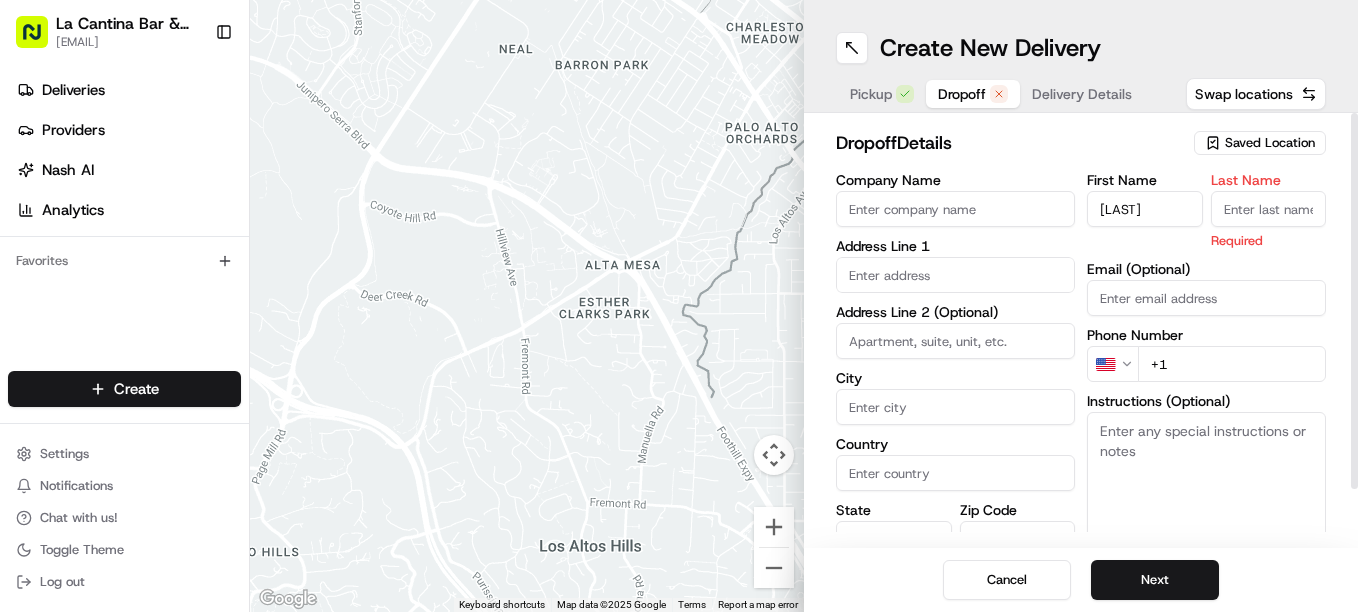 click on "Last Name" at bounding box center [1269, 209] 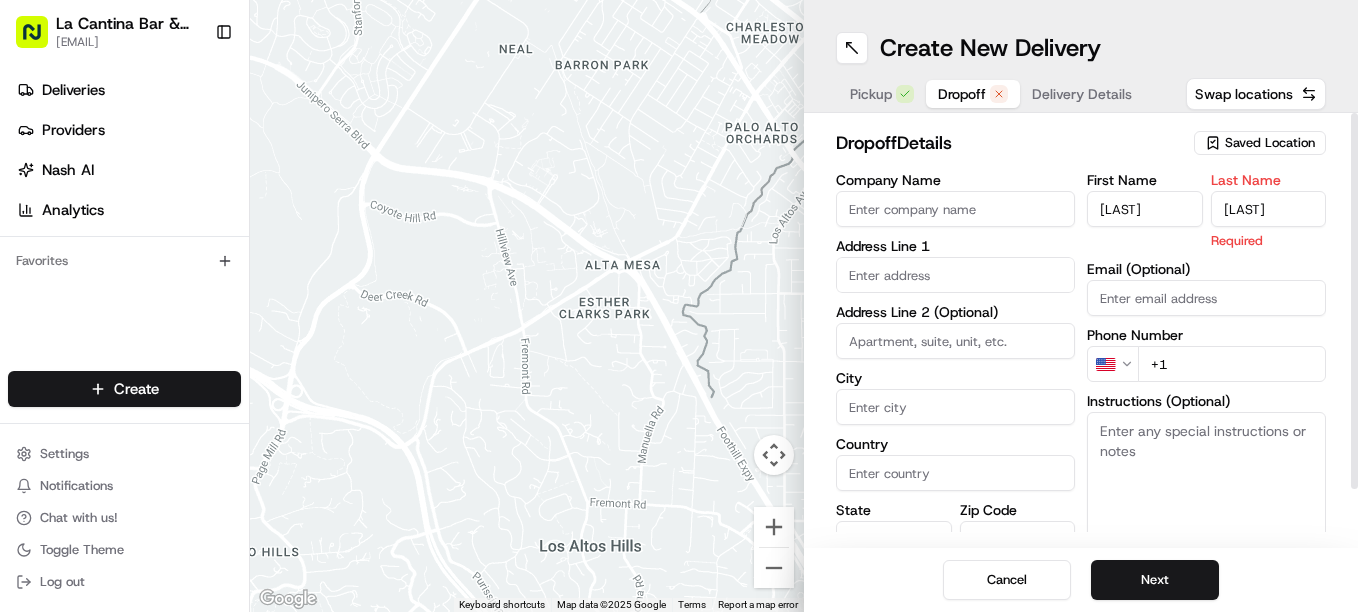 type on "[LAST]" 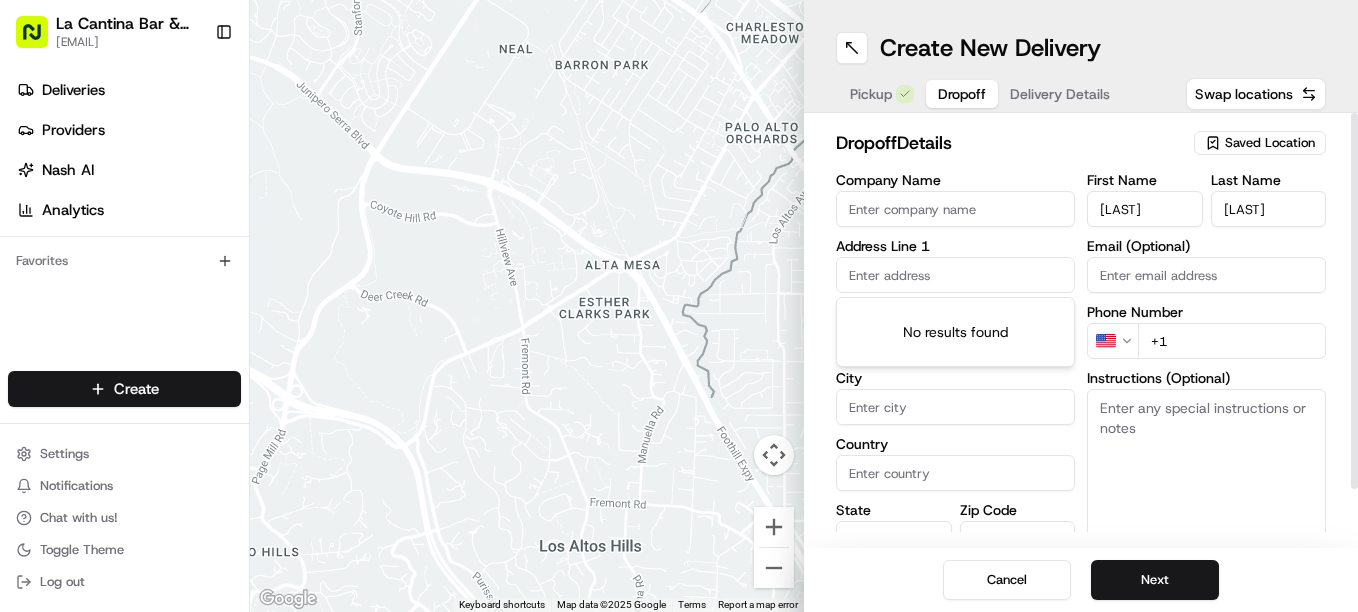 click at bounding box center (955, 275) 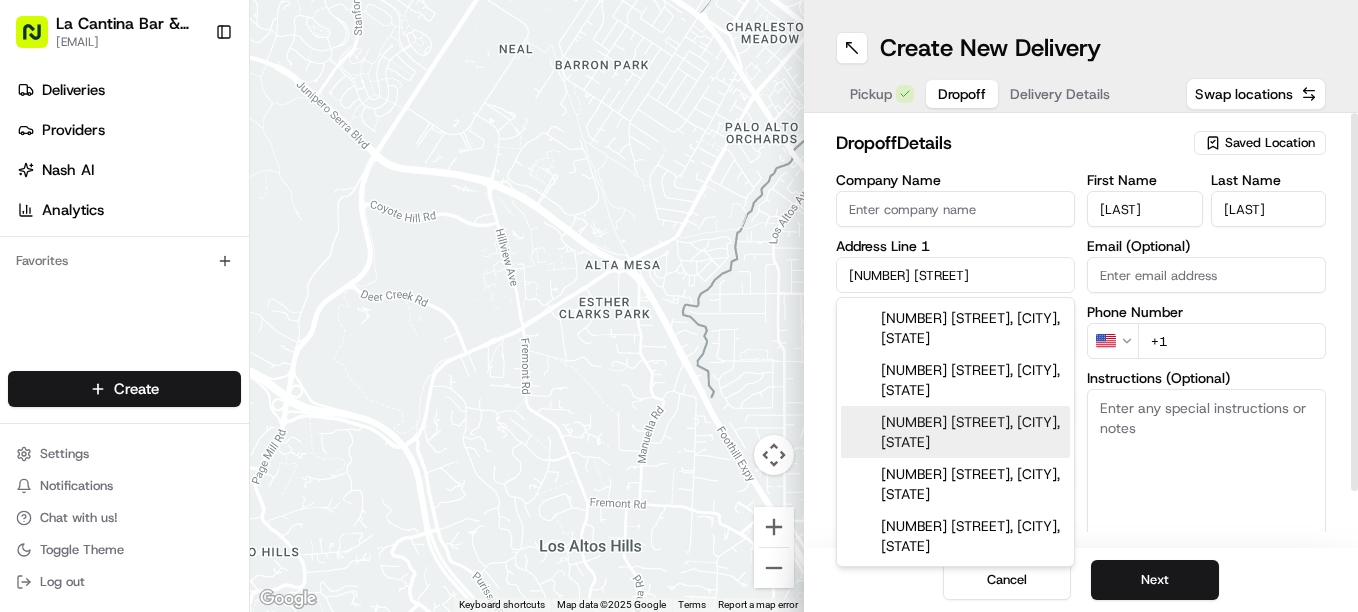 click on "[NUMBER] [STREET], [CITY], [STATE]" at bounding box center [955, 432] 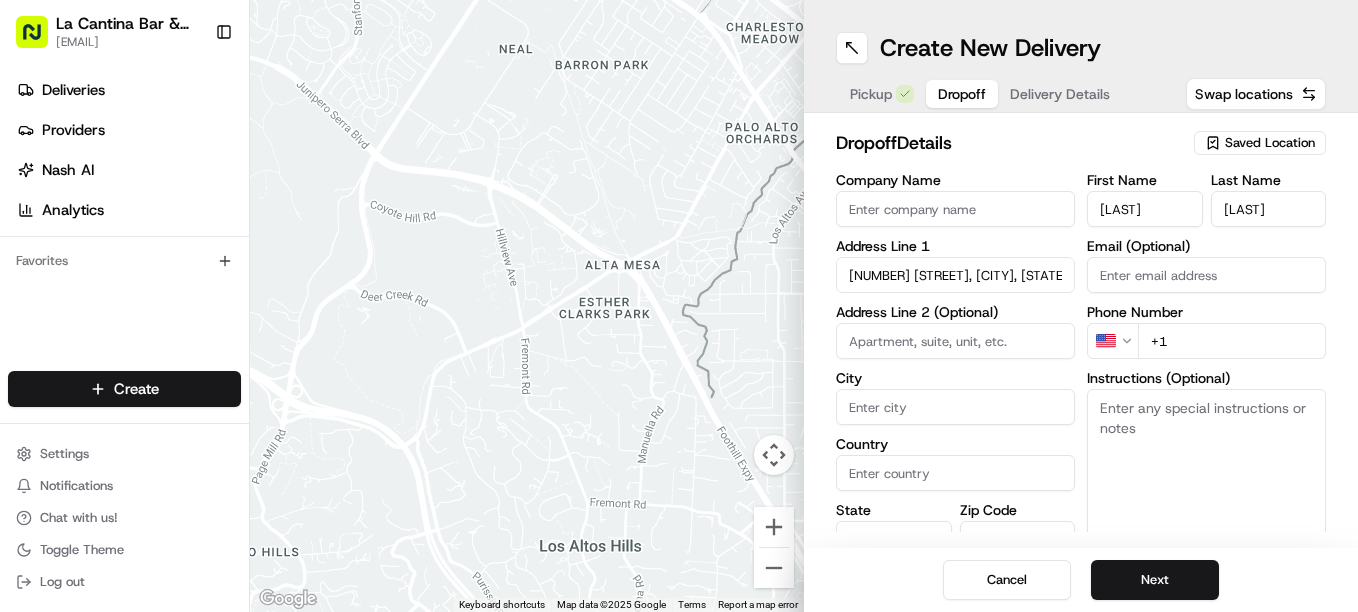type on "[NUMBER] [STREET], [CITY], [POSTAL_CODE], [COUNTRY]" 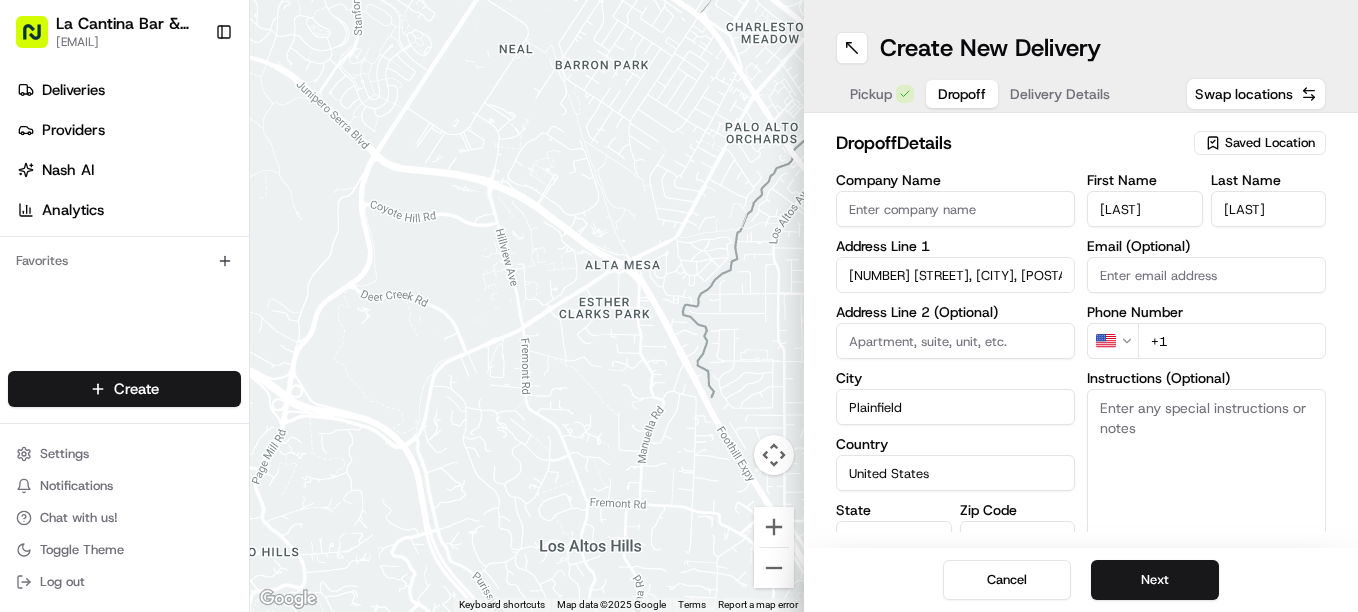 type on "[NUMBER] [STREET]" 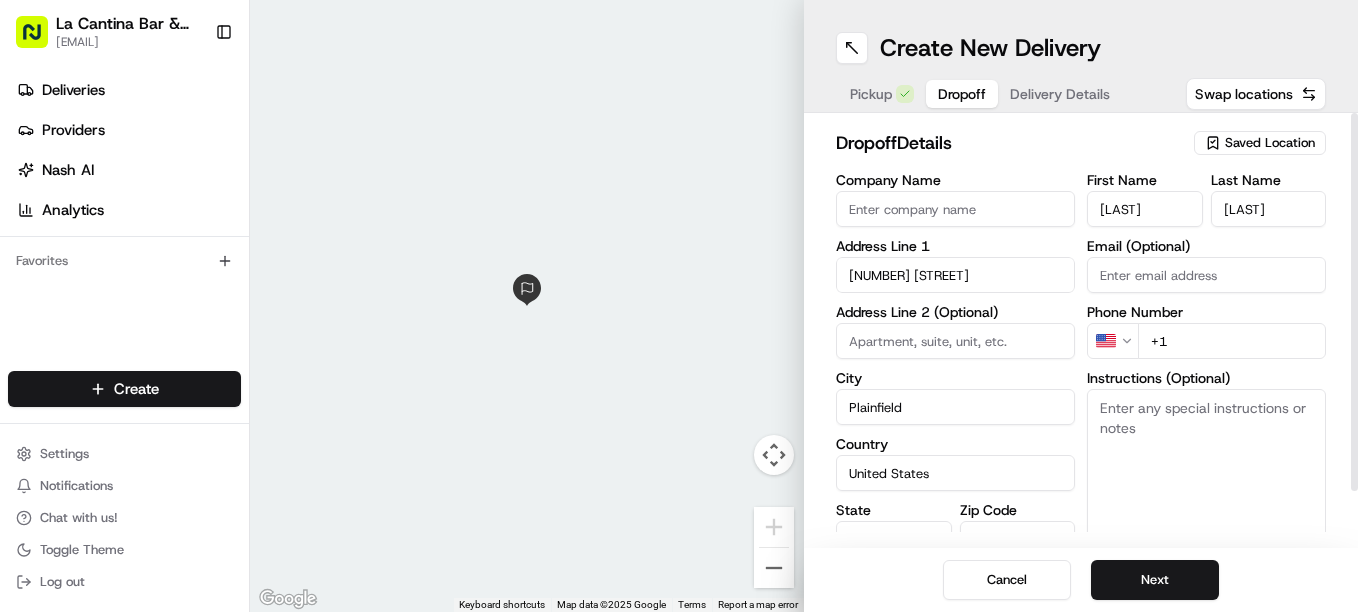 click on "+1" at bounding box center [1232, 341] 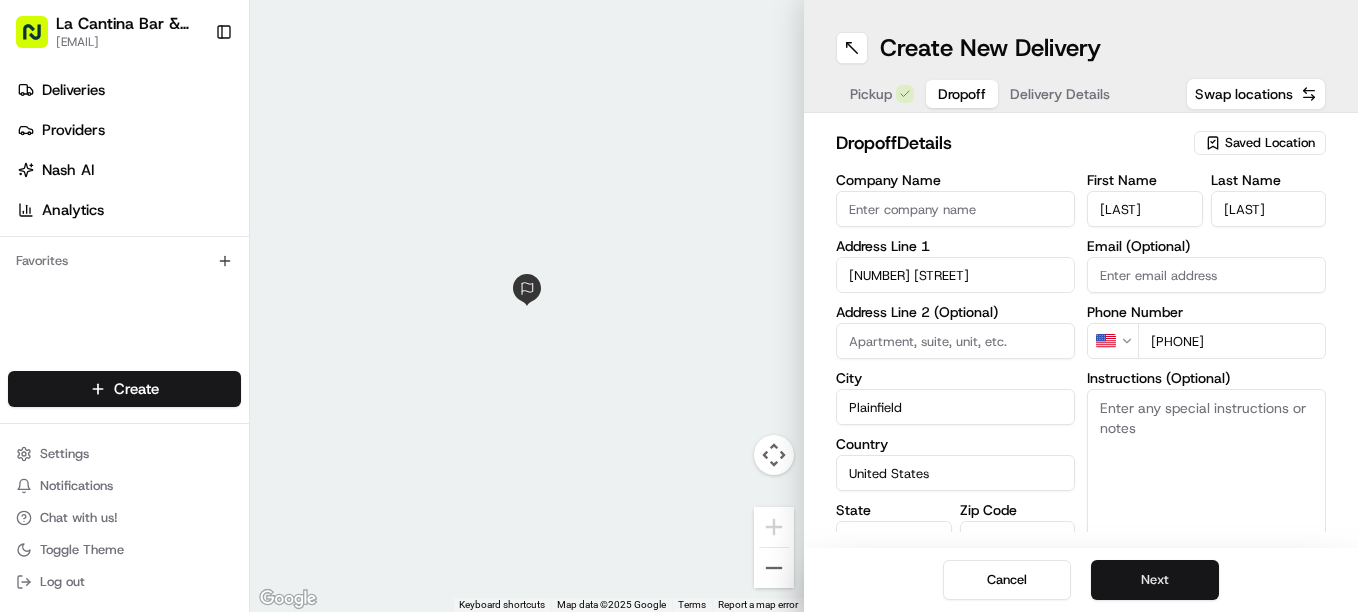 type on "[PHONE]" 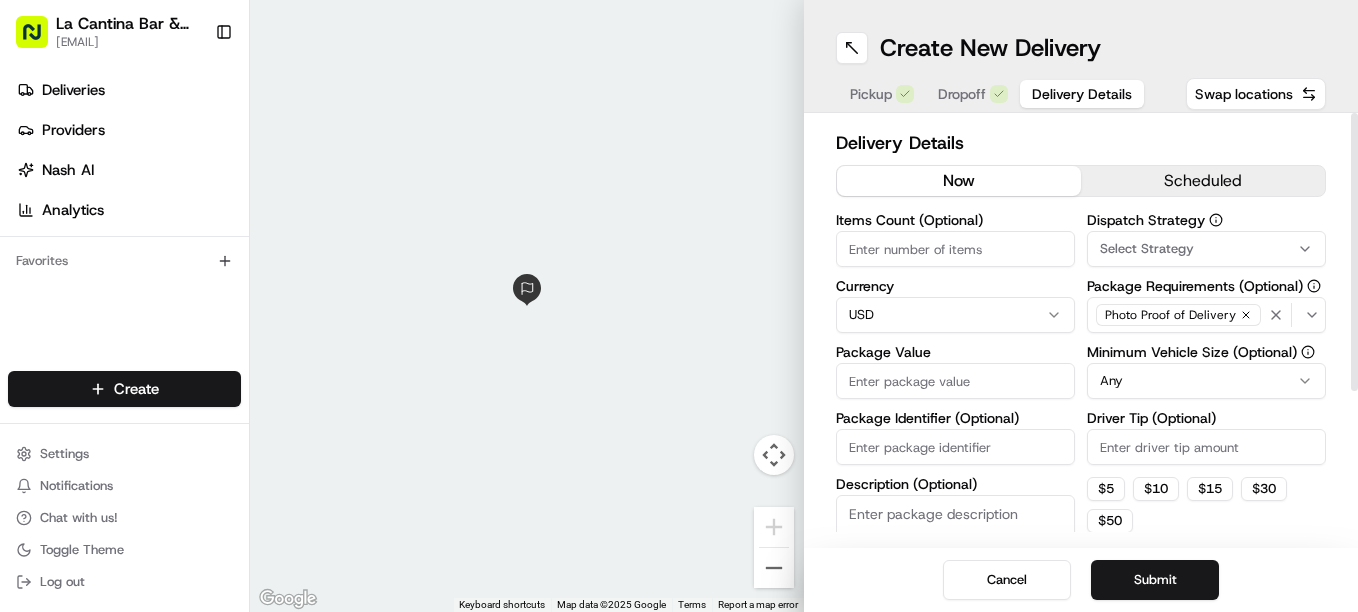 click on "Package Value" at bounding box center [955, 381] 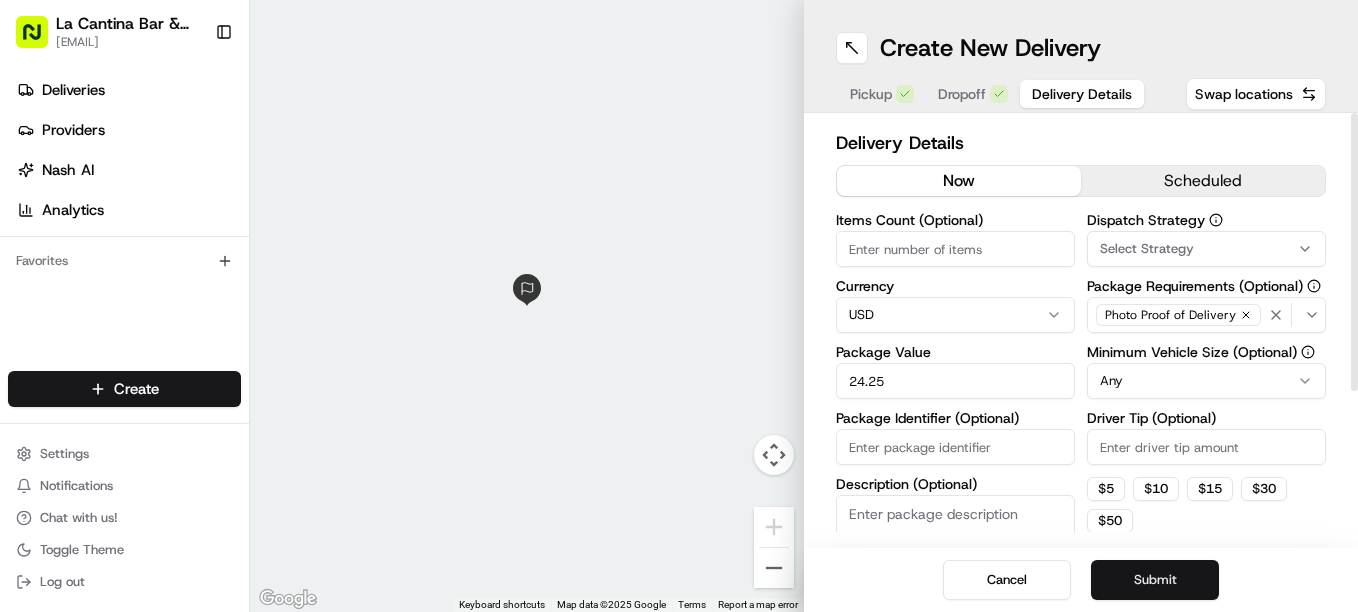 type on "24.25" 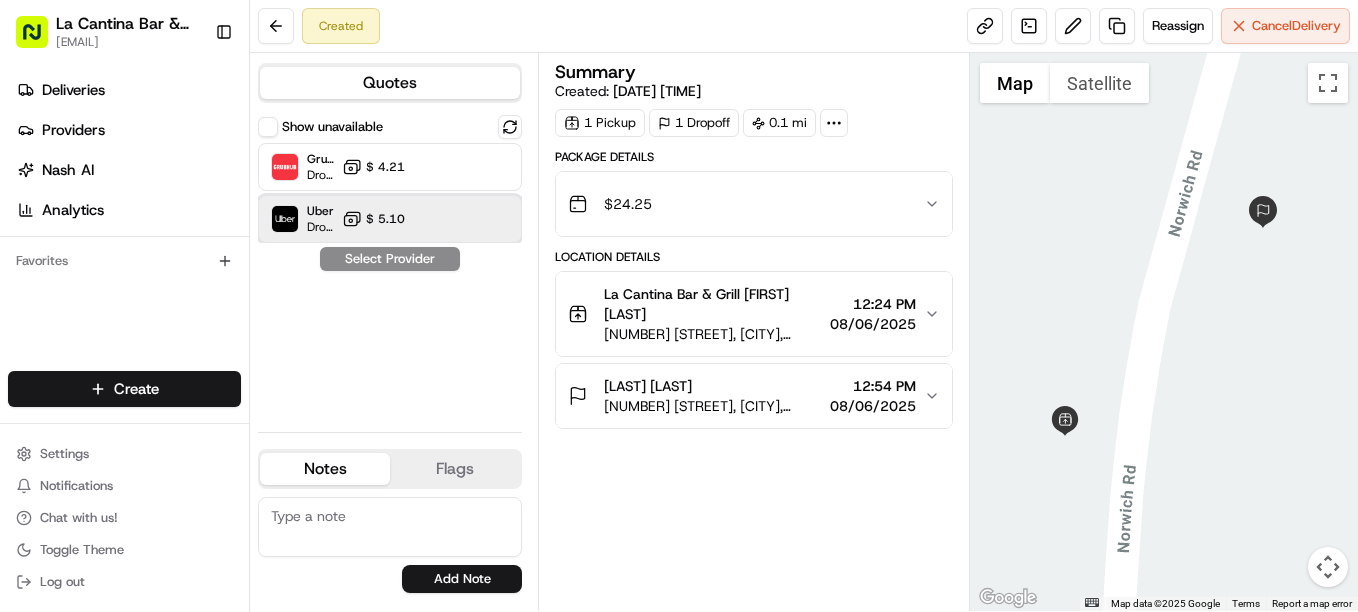 click on "Uber Dropoff ETA   18 minutes $   5.10" at bounding box center (390, 219) 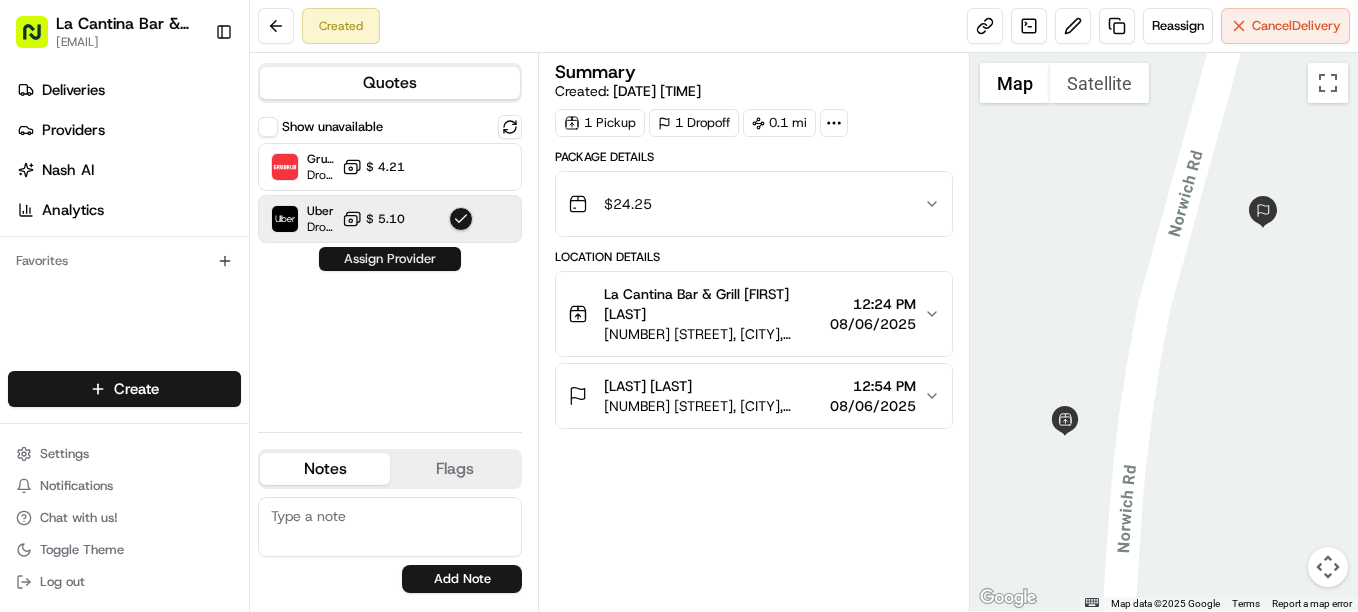 click on "Assign Provider" at bounding box center [390, 259] 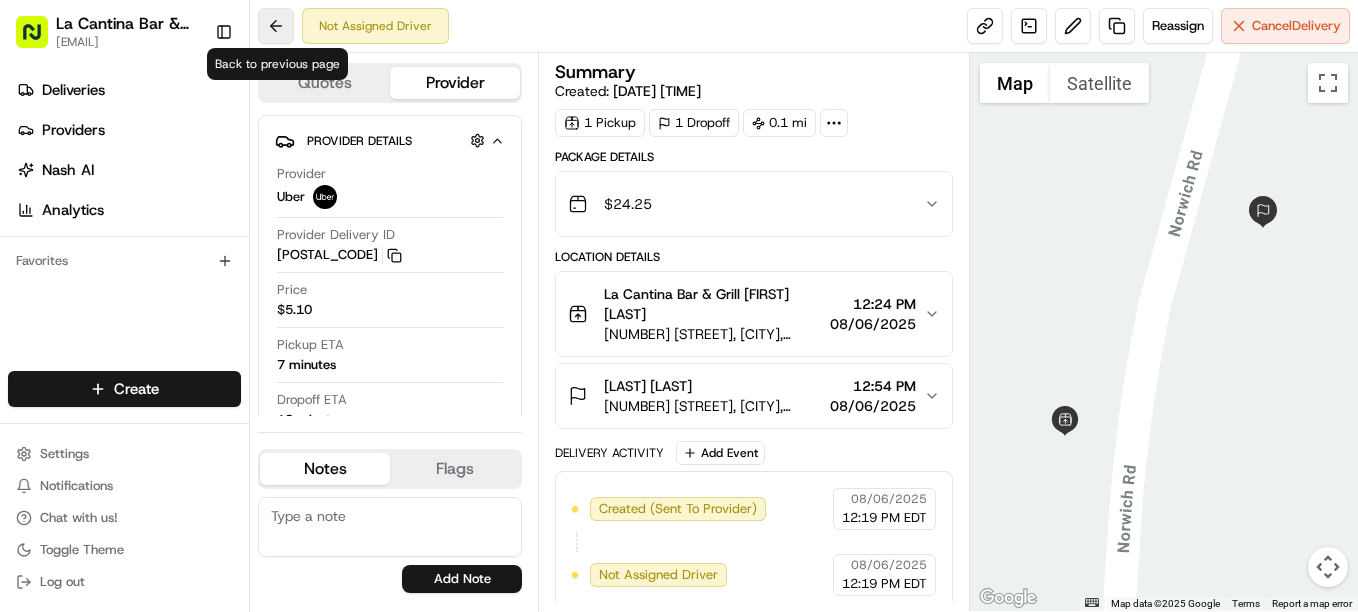 click at bounding box center (276, 26) 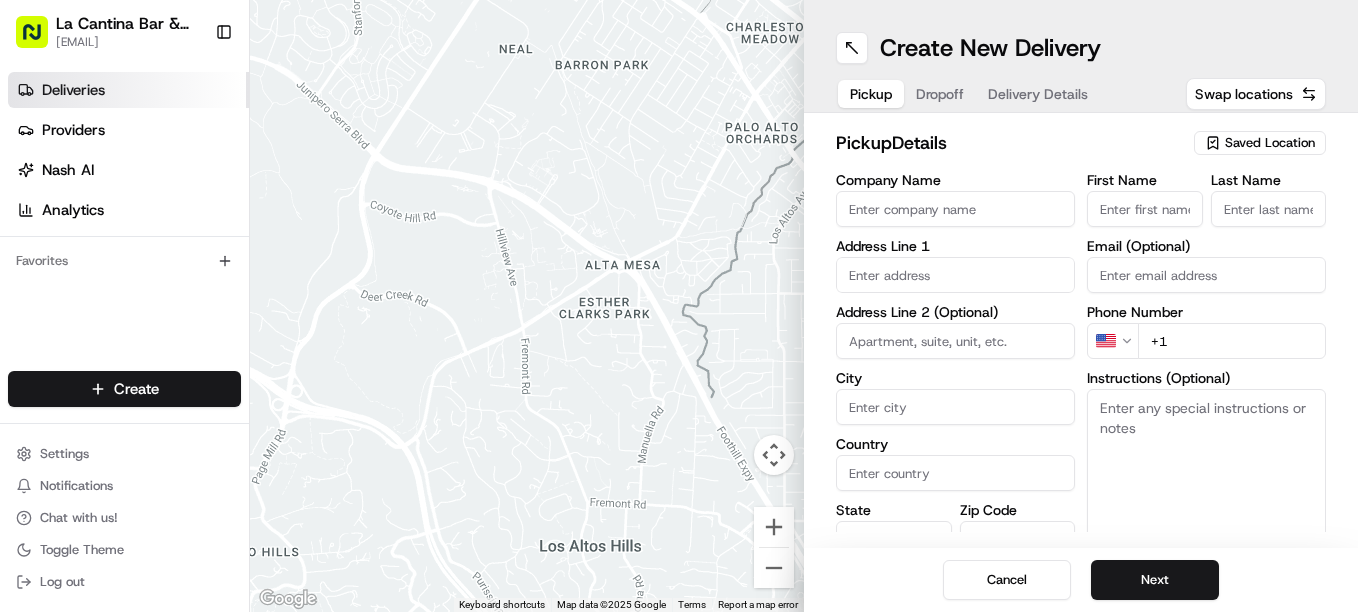 click on "Deliveries" at bounding box center (128, 90) 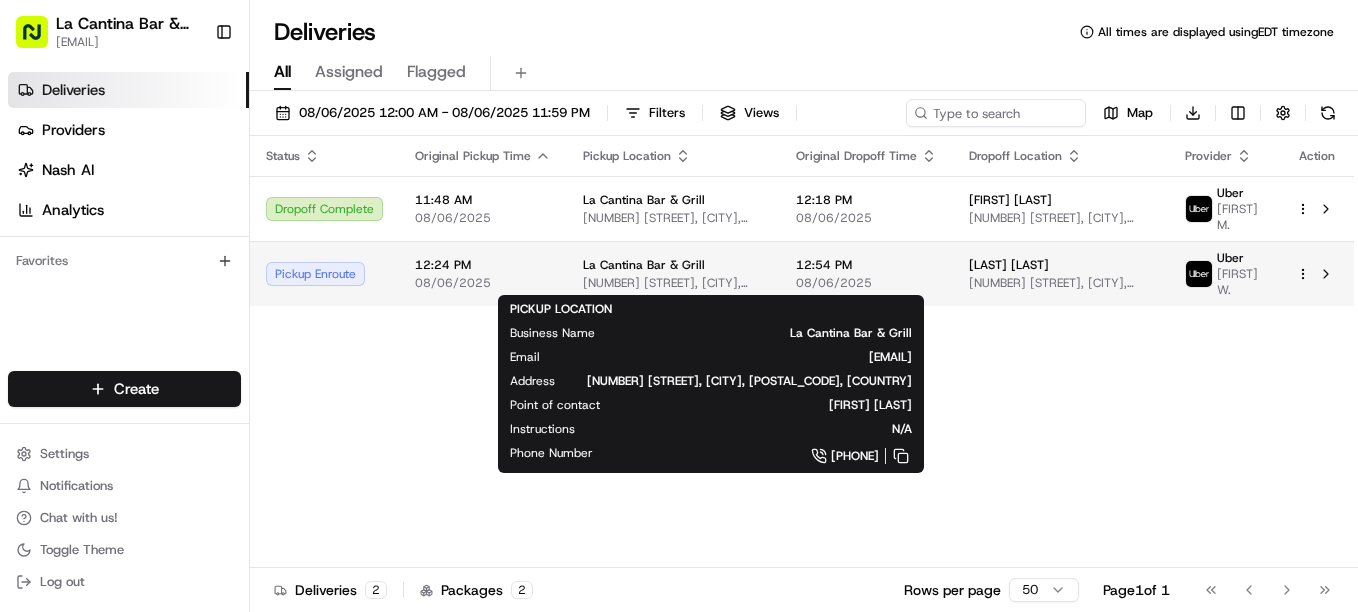click on "La Cantina Bar & Grill" at bounding box center [644, 265] 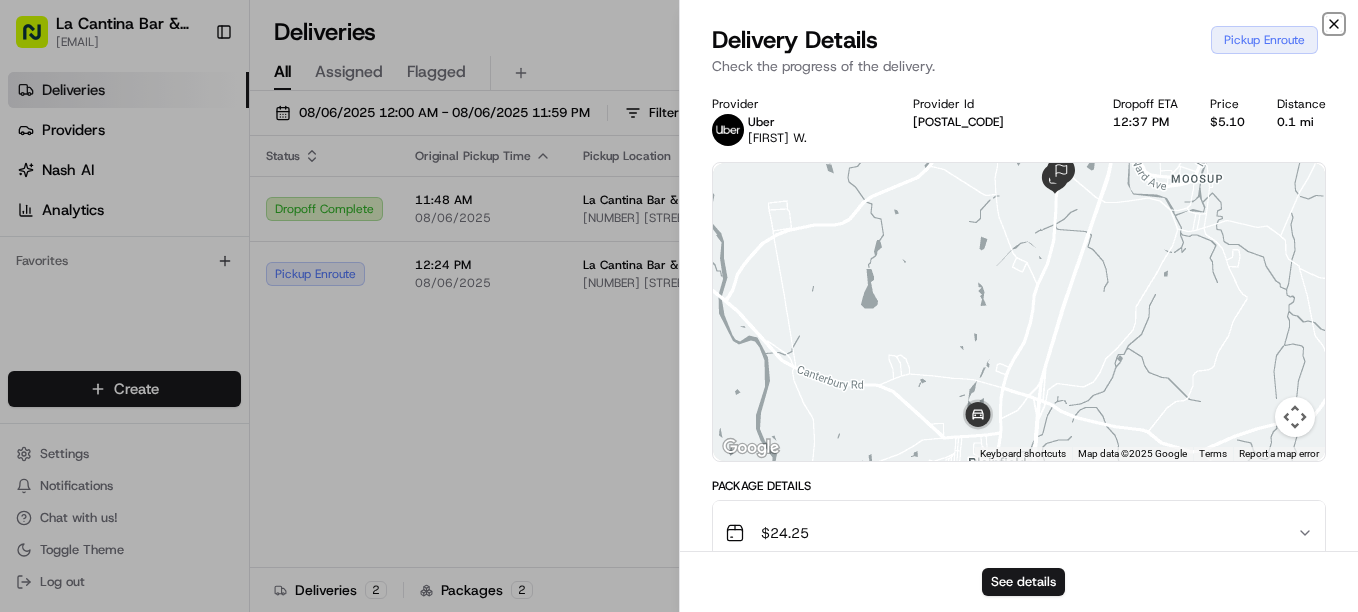 click 